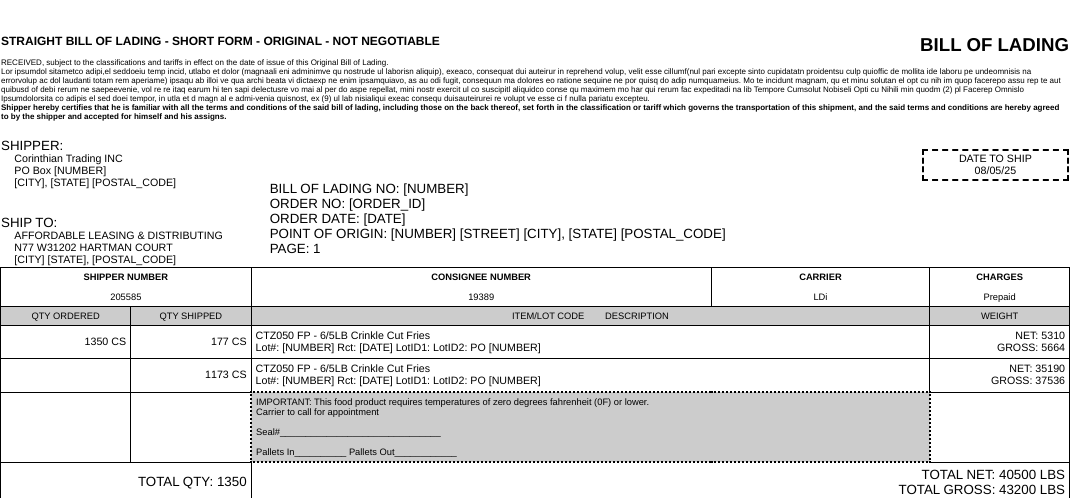 scroll, scrollTop: 0, scrollLeft: 0, axis: both 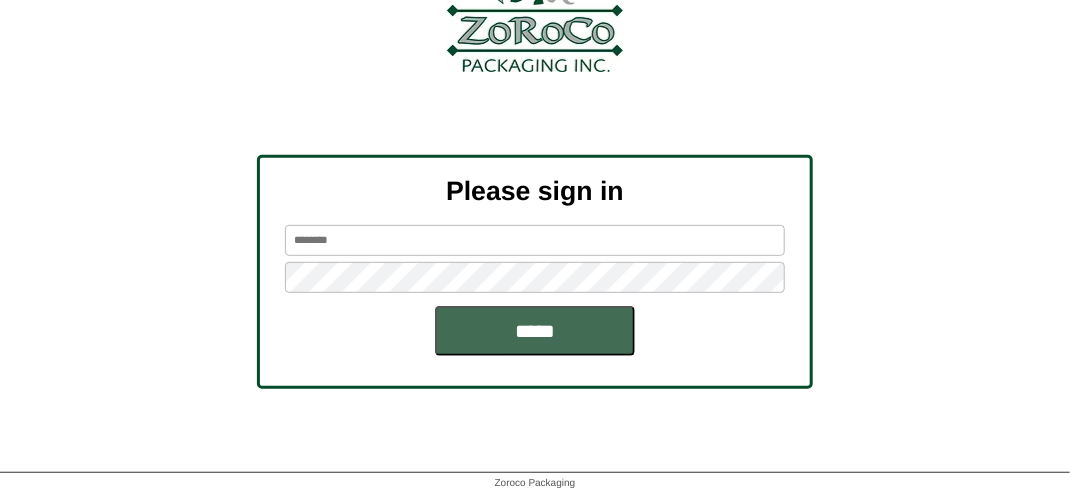 type on "*******" 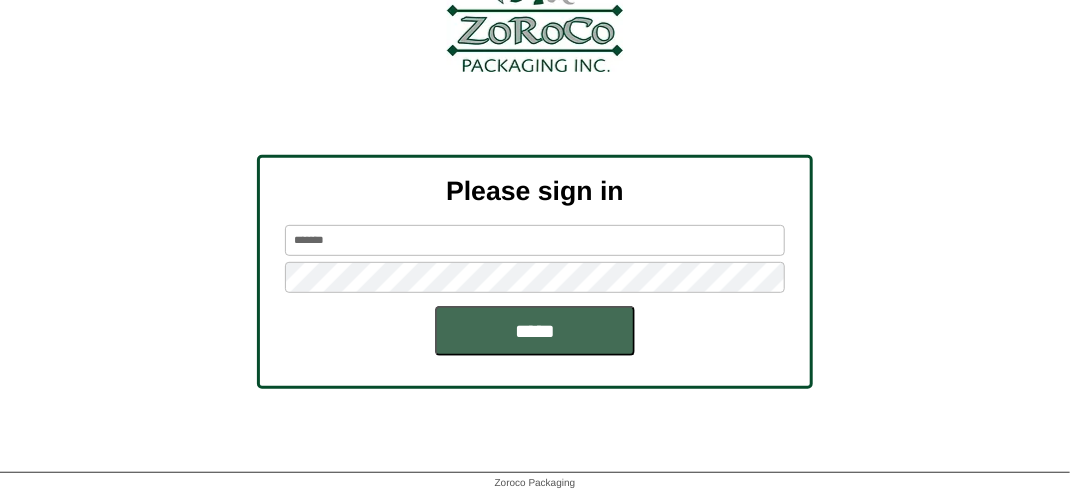 click on "*****" at bounding box center (535, 331) 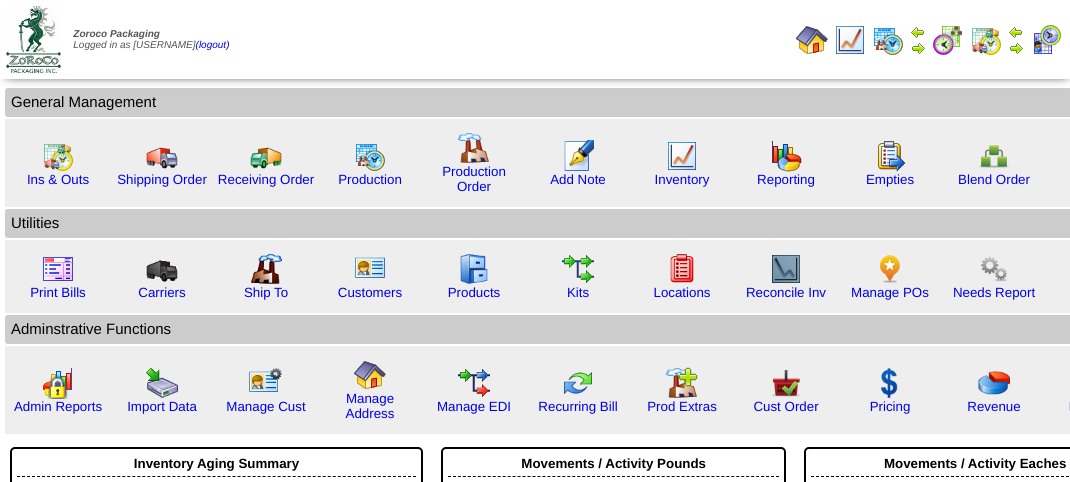 scroll, scrollTop: 0, scrollLeft: 0, axis: both 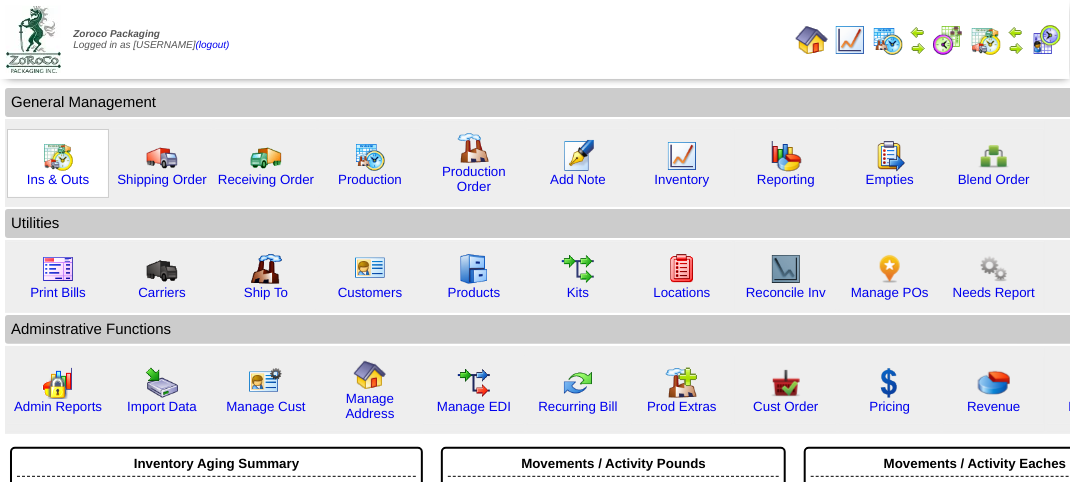 click at bounding box center [58, 156] 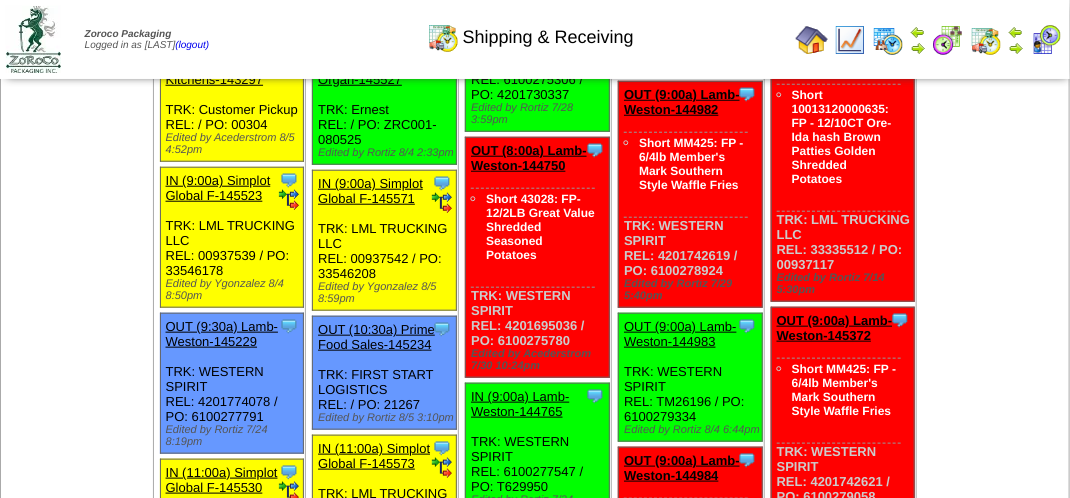 scroll, scrollTop: 600, scrollLeft: 0, axis: vertical 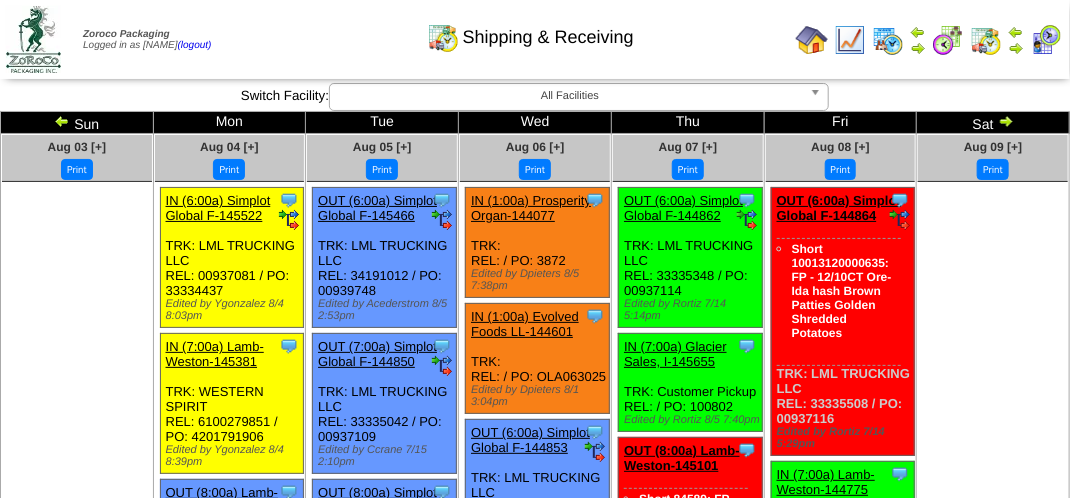 click on "Shipping & Receiving" at bounding box center (530, 30) 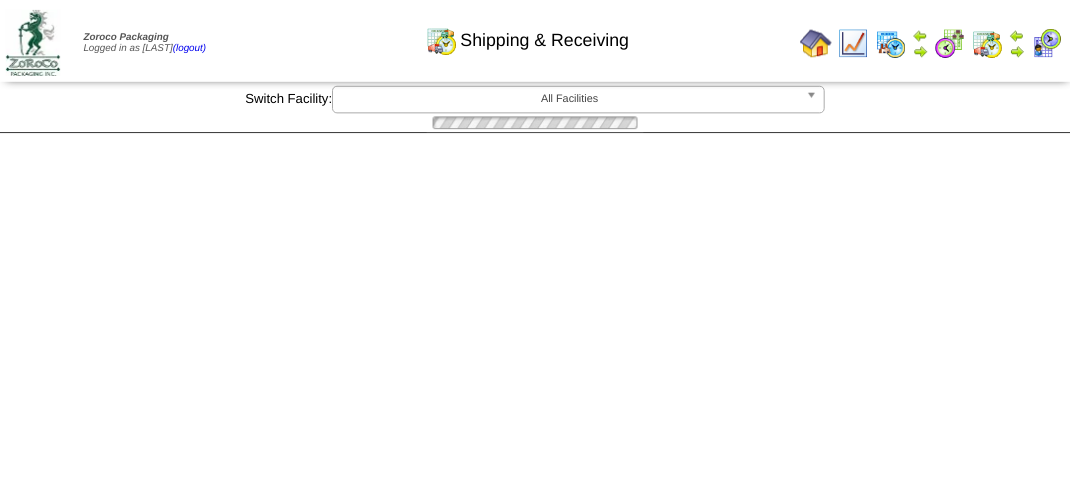 scroll, scrollTop: 0, scrollLeft: 0, axis: both 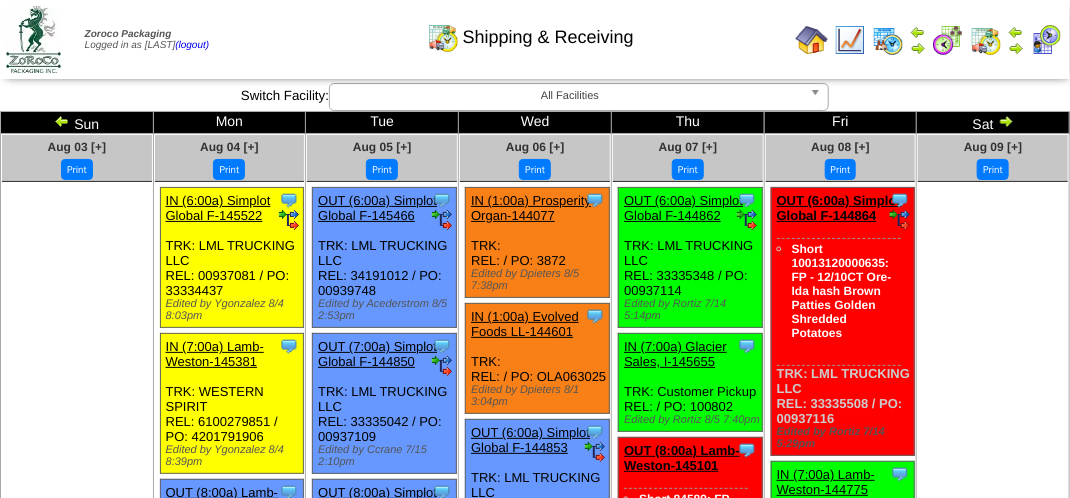 click at bounding box center (1046, 40) 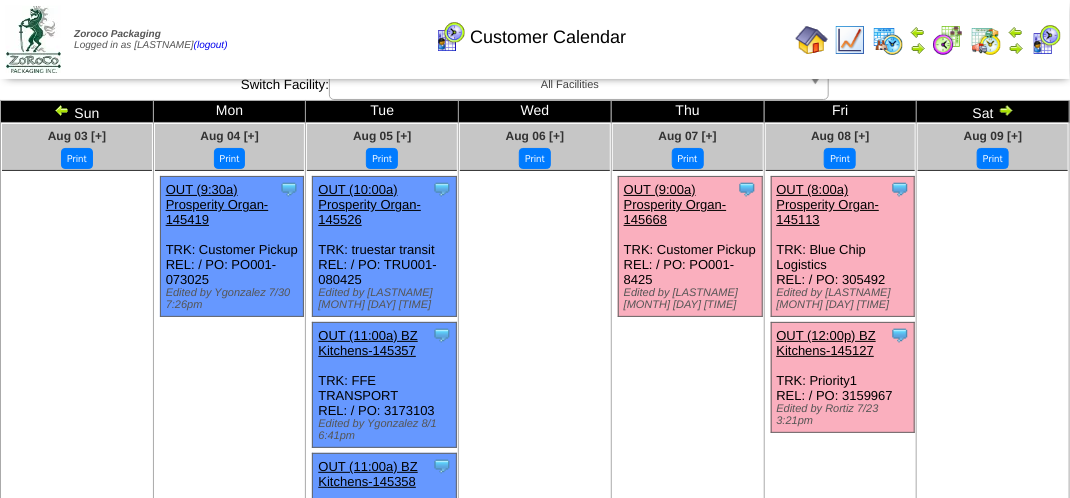 scroll, scrollTop: 0, scrollLeft: 0, axis: both 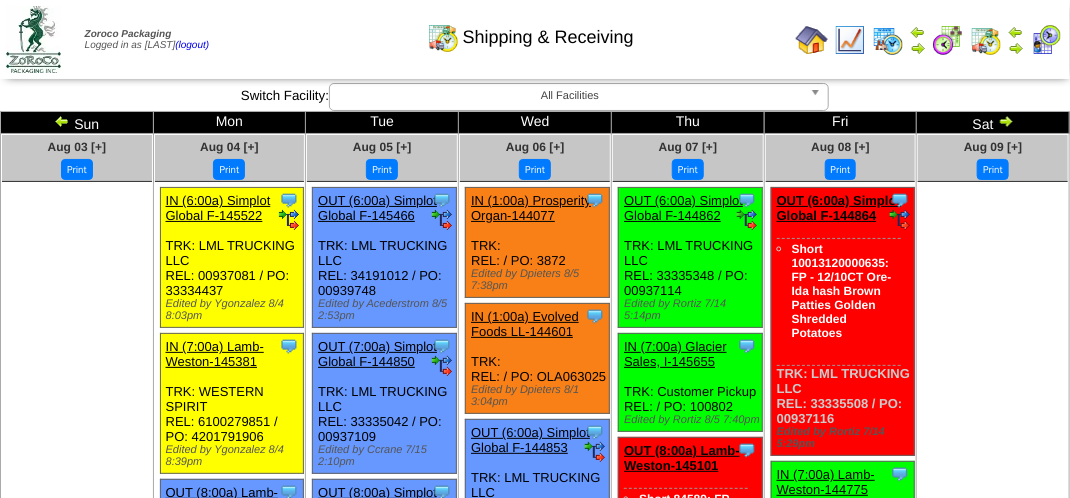 click on "Shipping & Receiving" at bounding box center (530, 30) 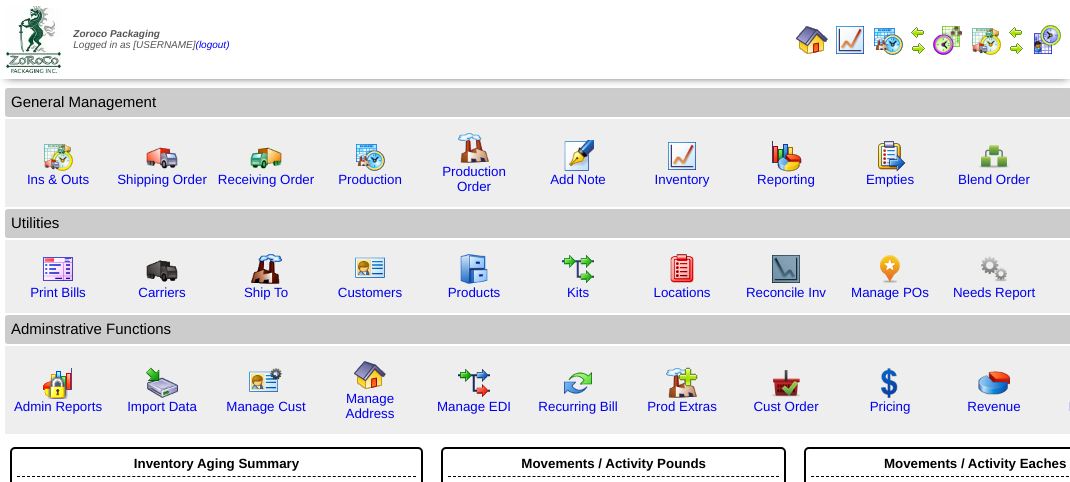scroll, scrollTop: 0, scrollLeft: 0, axis: both 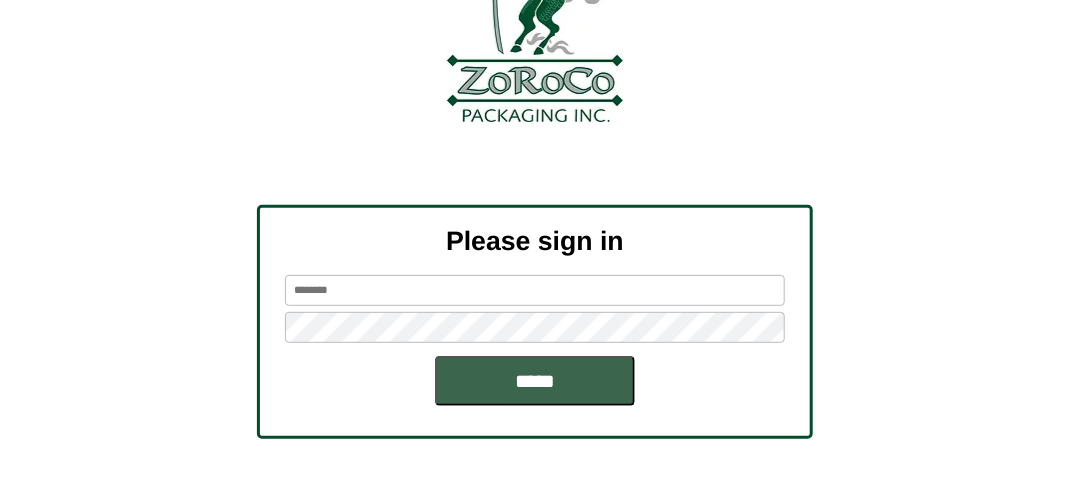 type on "*******" 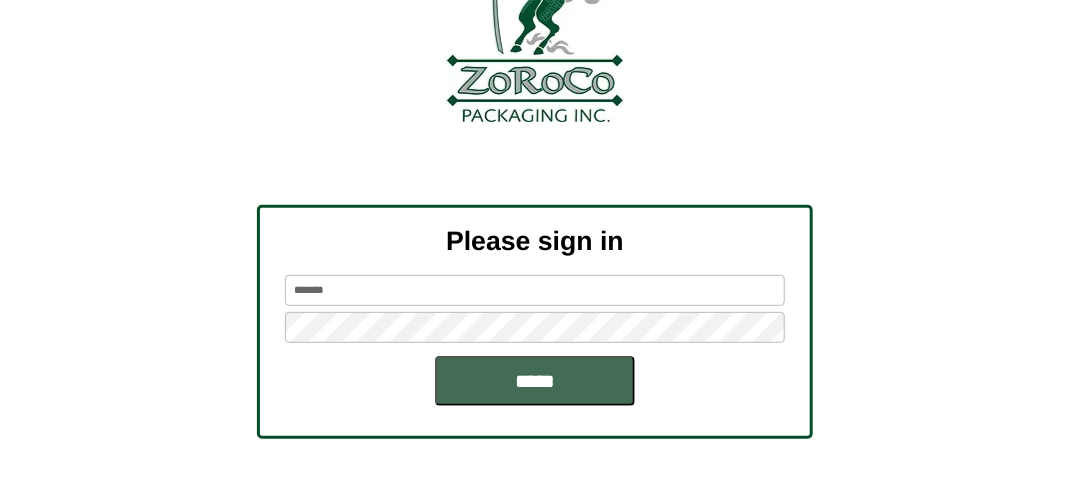 click on "*****" at bounding box center (535, 381) 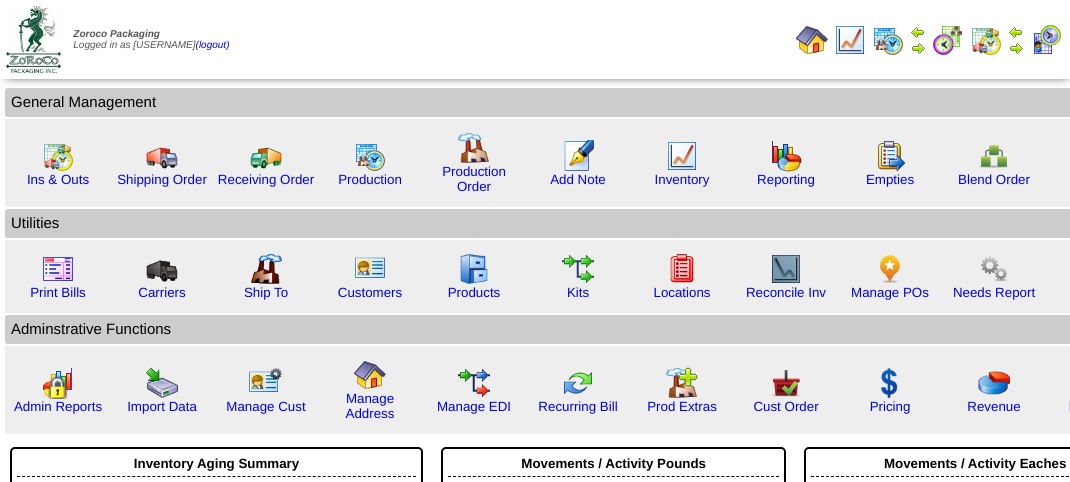scroll, scrollTop: 0, scrollLeft: 0, axis: both 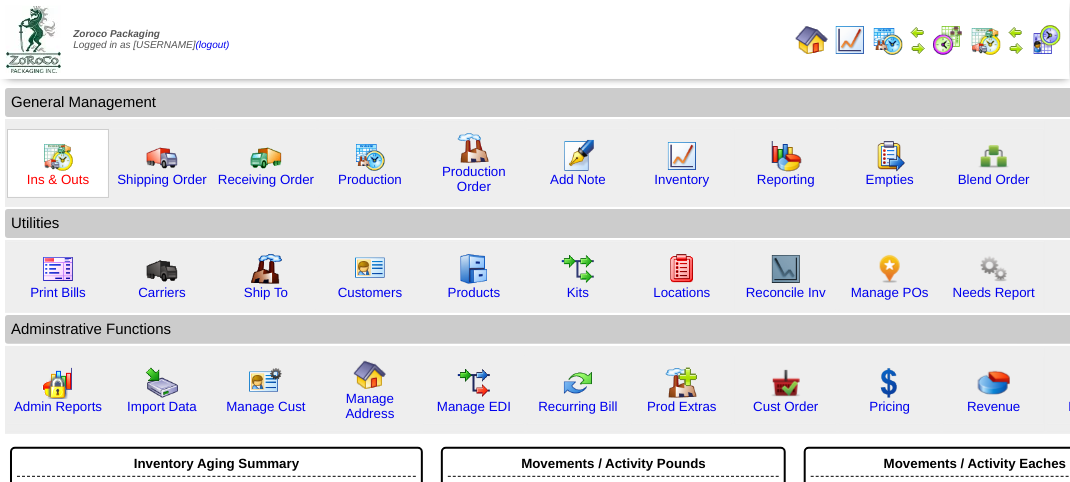 click on "Ins & Outs" at bounding box center (58, 179) 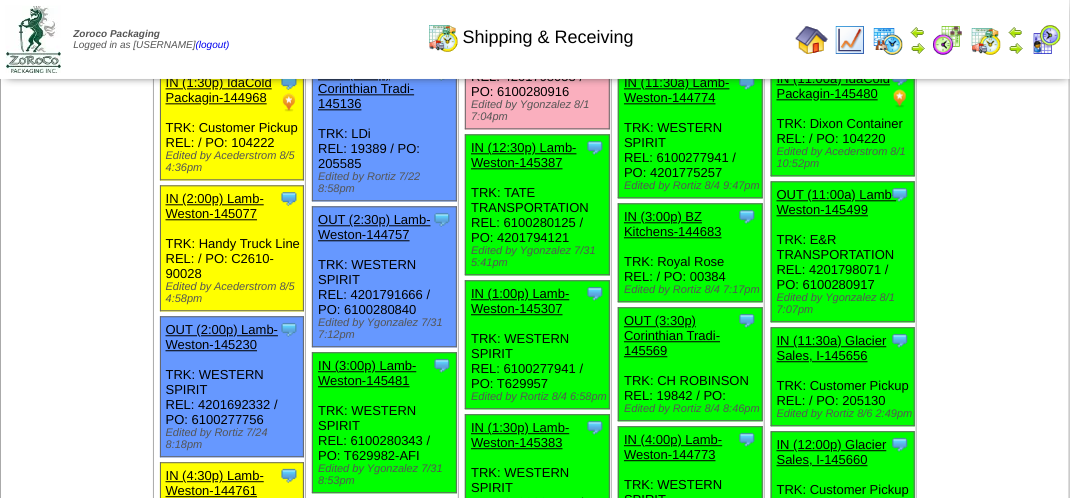 scroll, scrollTop: 2113, scrollLeft: 0, axis: vertical 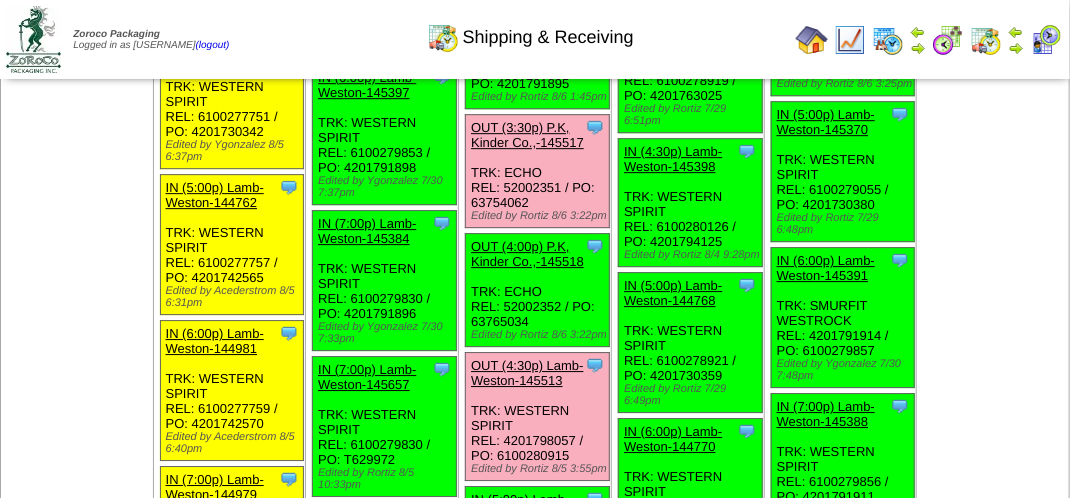 click on "Clone Item
IN
(4:30p)
Lamb-Weston-145398
Lamb-Weston
ScheduleID: 145398
30 TOTE:
7070
(RM - UNLABLD SSND CRSPY CC WDGS TOTE)
Total
30
Order #
145398
Release #
6100280126
PO # 4201794125" at bounding box center (691, 203) 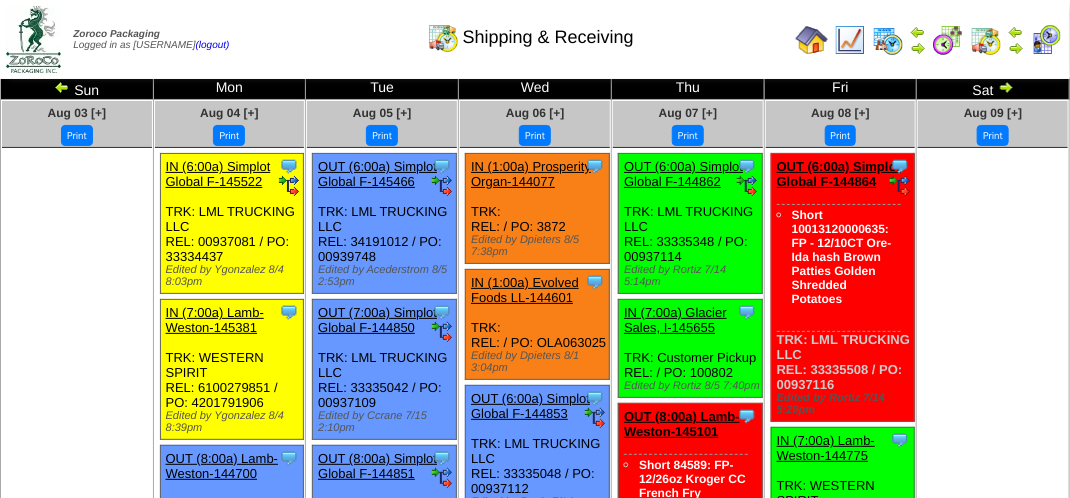 scroll, scrollTop: 0, scrollLeft: 0, axis: both 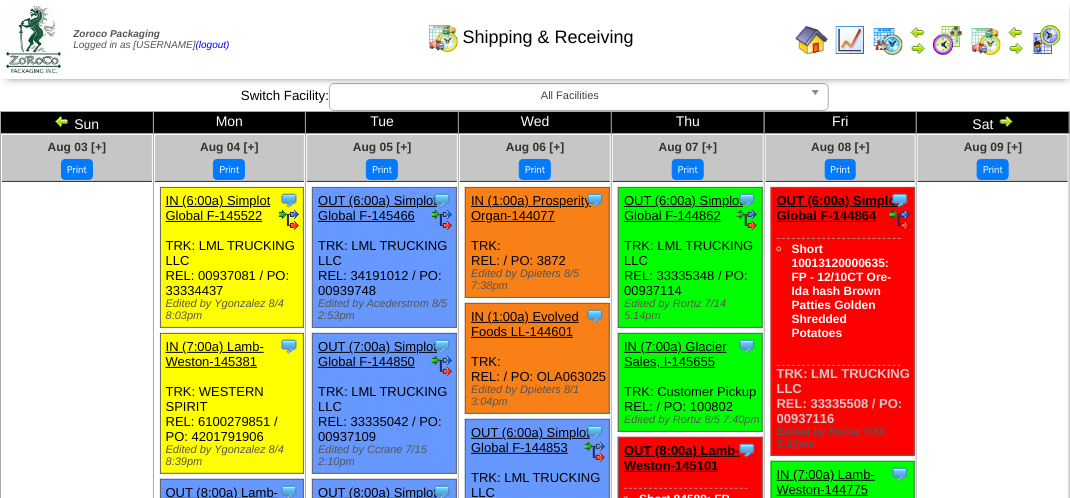 click on "Shipping & Receiving" at bounding box center (530, 30) 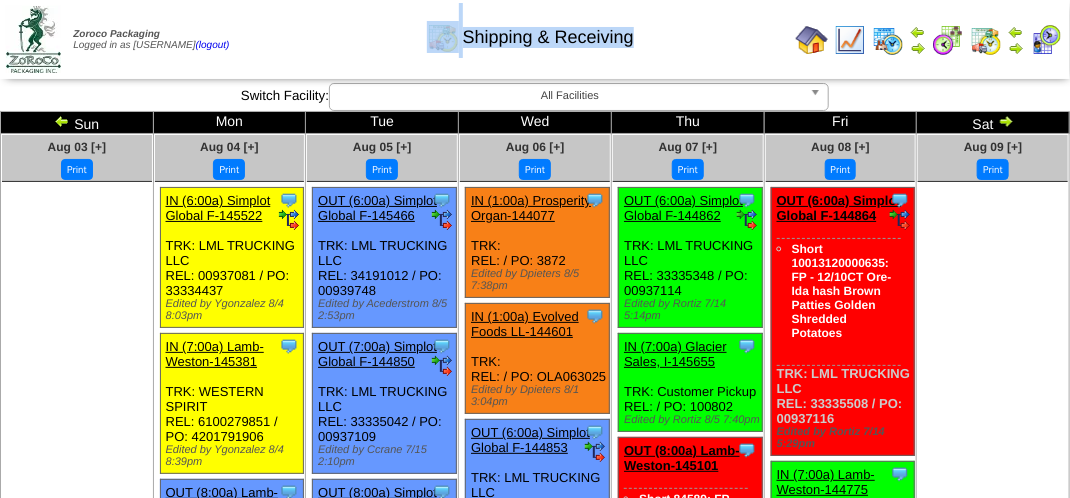 click on "Shipping & Receiving" at bounding box center [530, 30] 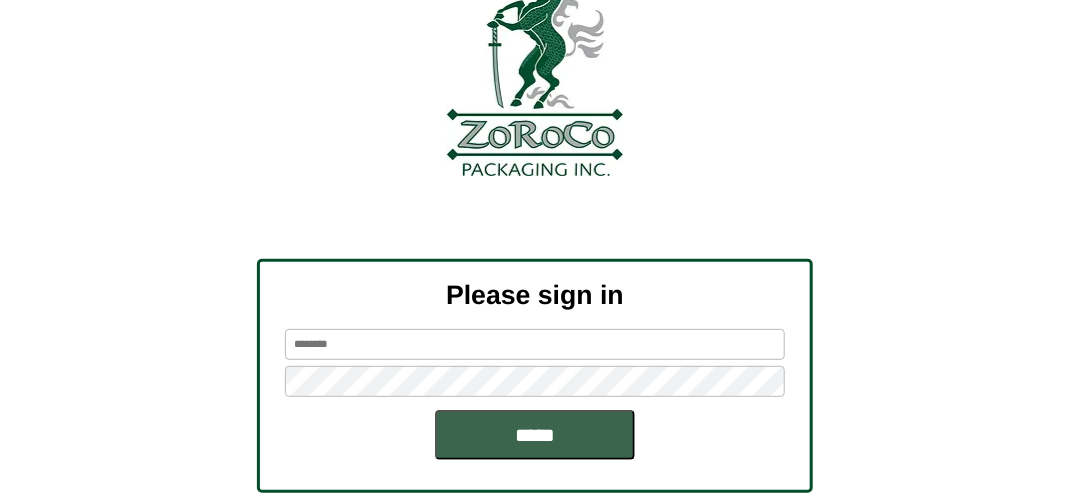 scroll, scrollTop: 226, scrollLeft: 0, axis: vertical 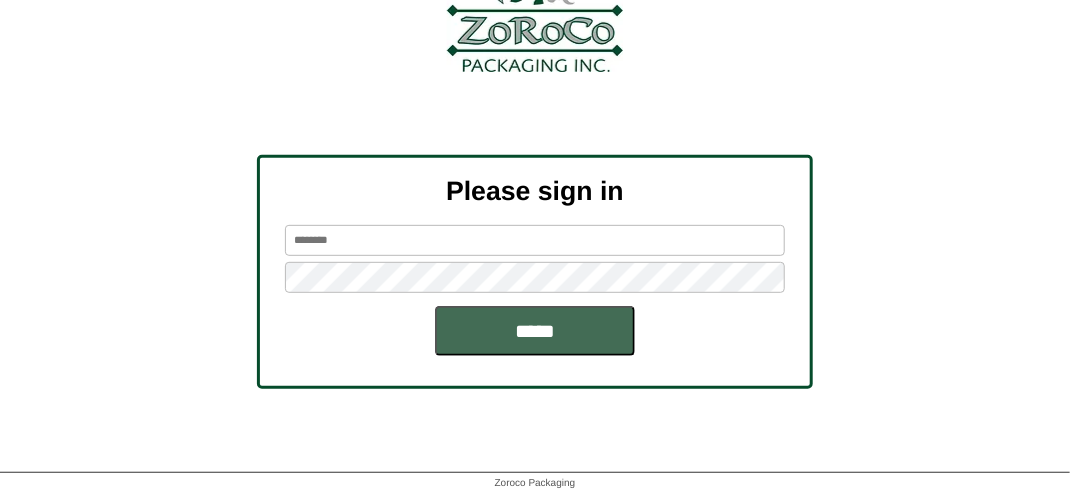 type on "*******" 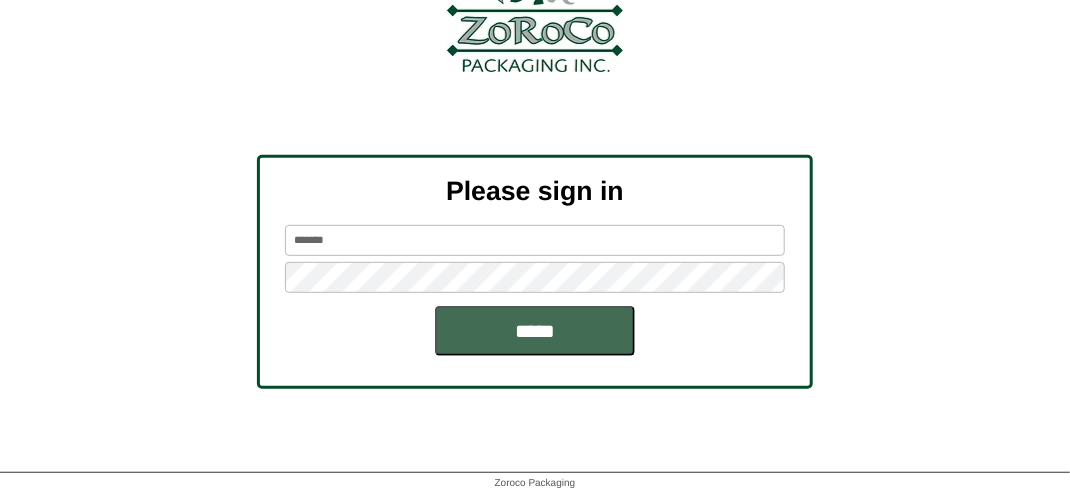 click on "*****" at bounding box center (535, 331) 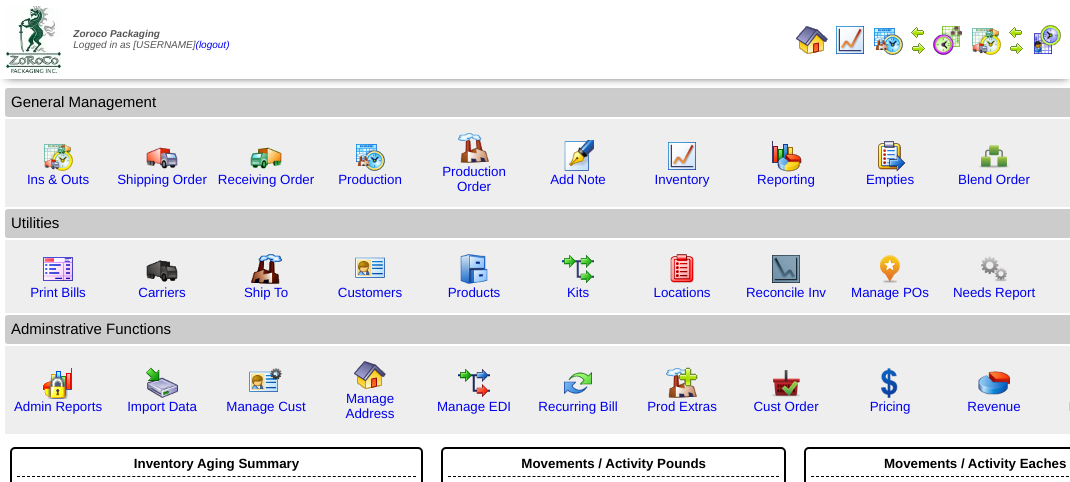 scroll, scrollTop: 0, scrollLeft: 0, axis: both 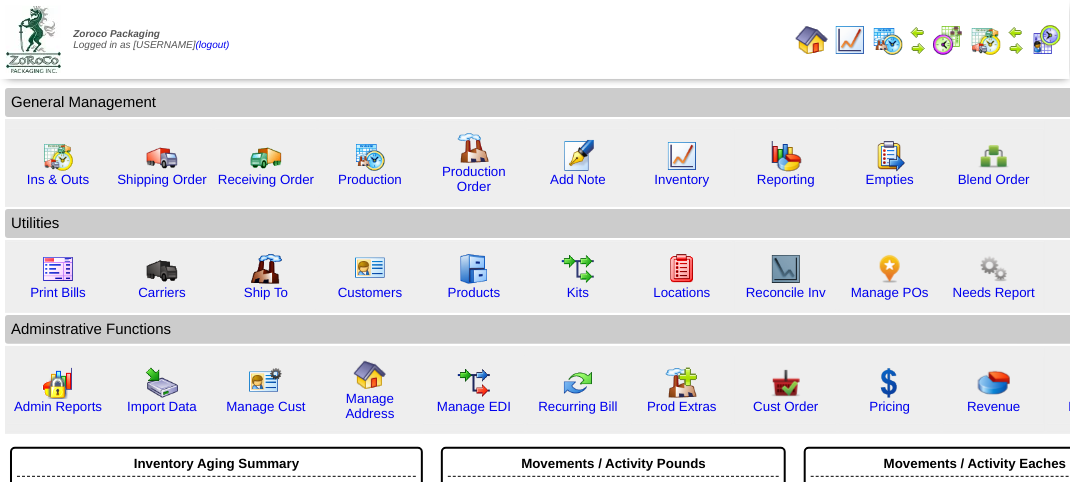 click at bounding box center (1046, 40) 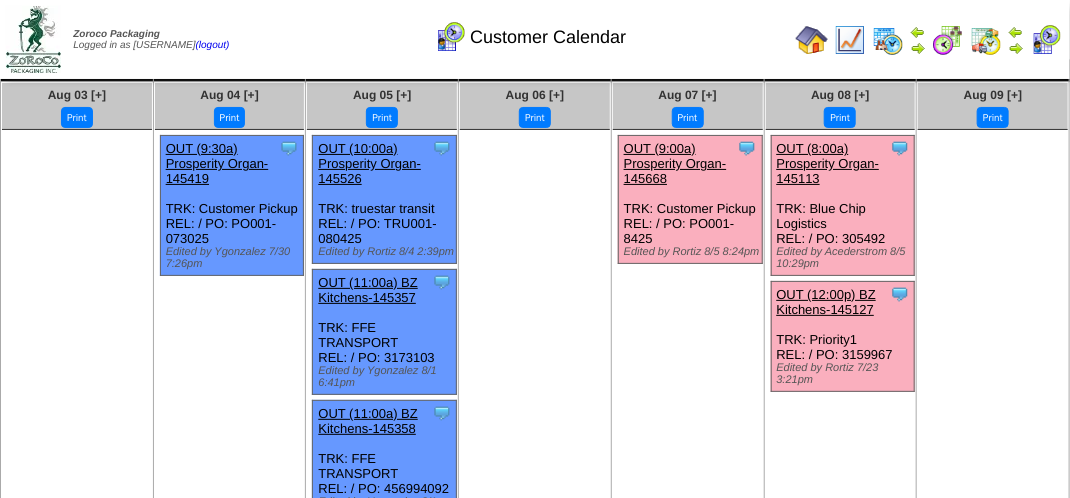 scroll, scrollTop: 0, scrollLeft: 0, axis: both 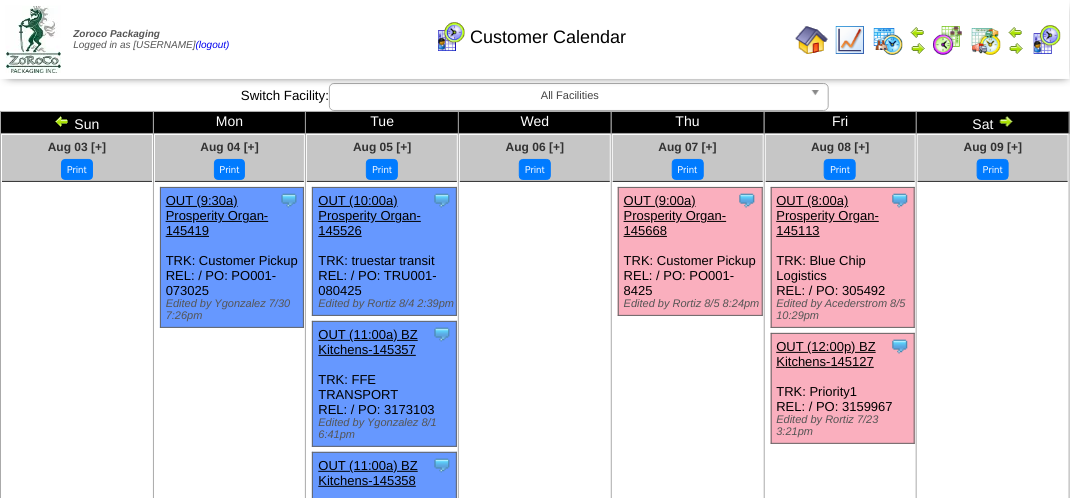 click on "Customer Calendar" at bounding box center [530, 30] 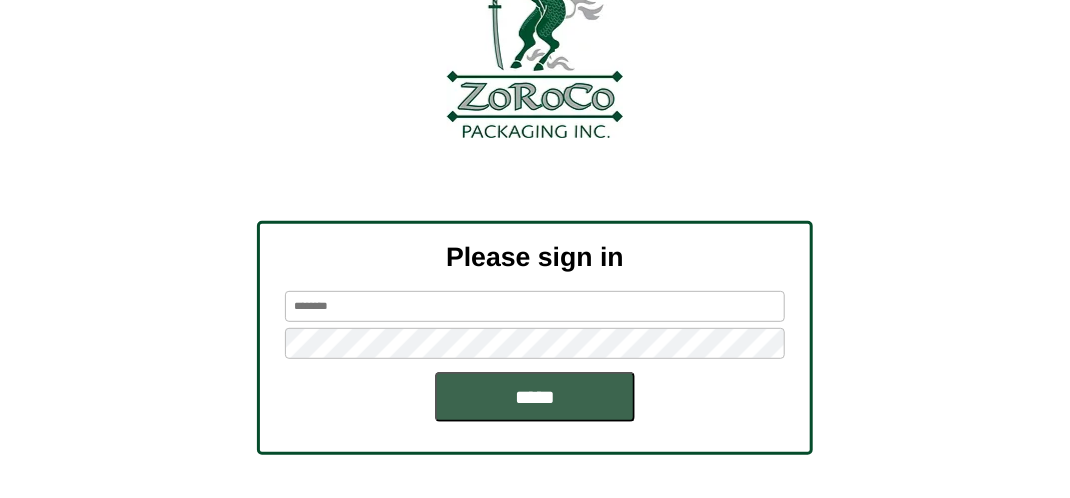 scroll, scrollTop: 226, scrollLeft: 0, axis: vertical 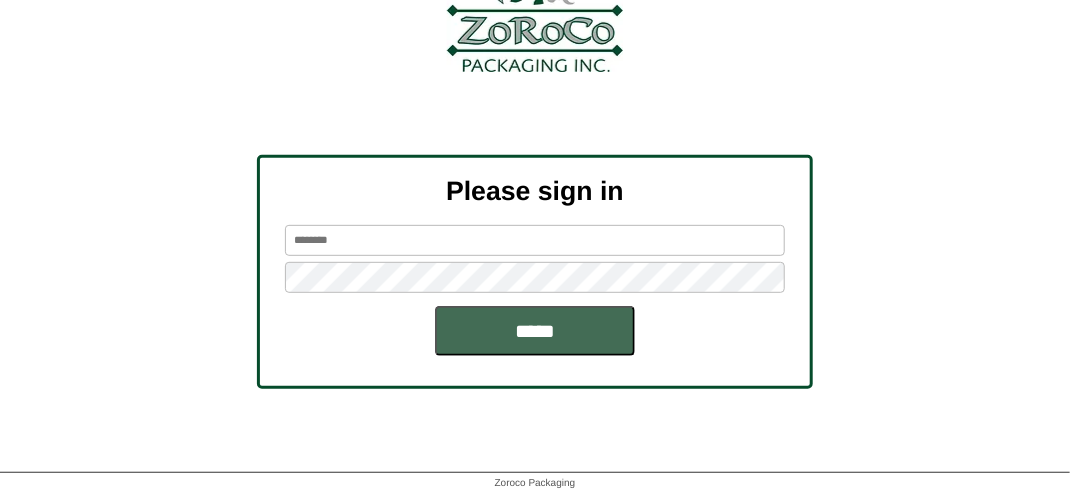 type on "*******" 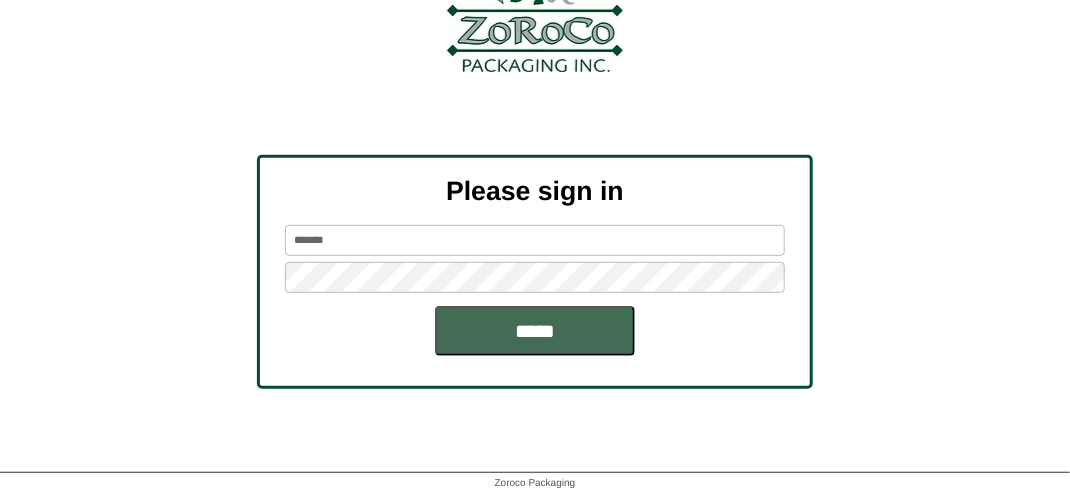 click on "*****" at bounding box center [535, 331] 